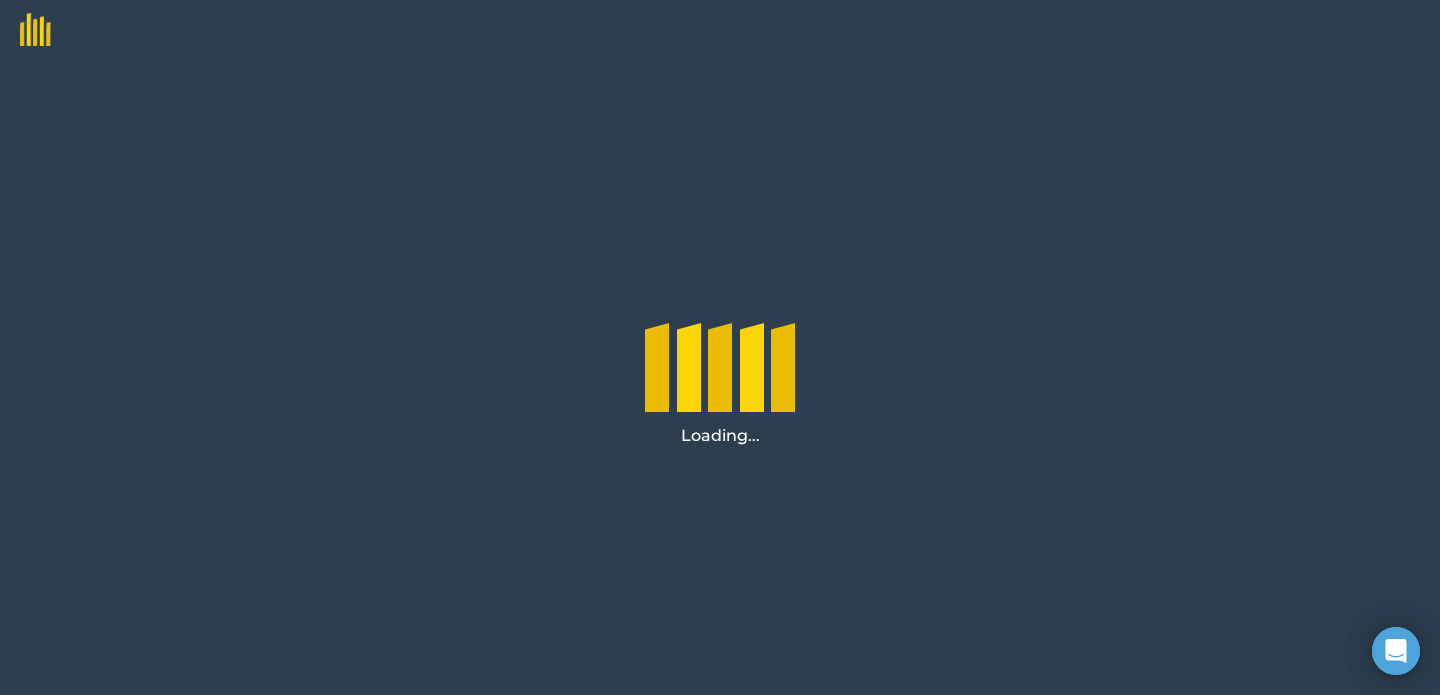 scroll, scrollTop: 0, scrollLeft: 0, axis: both 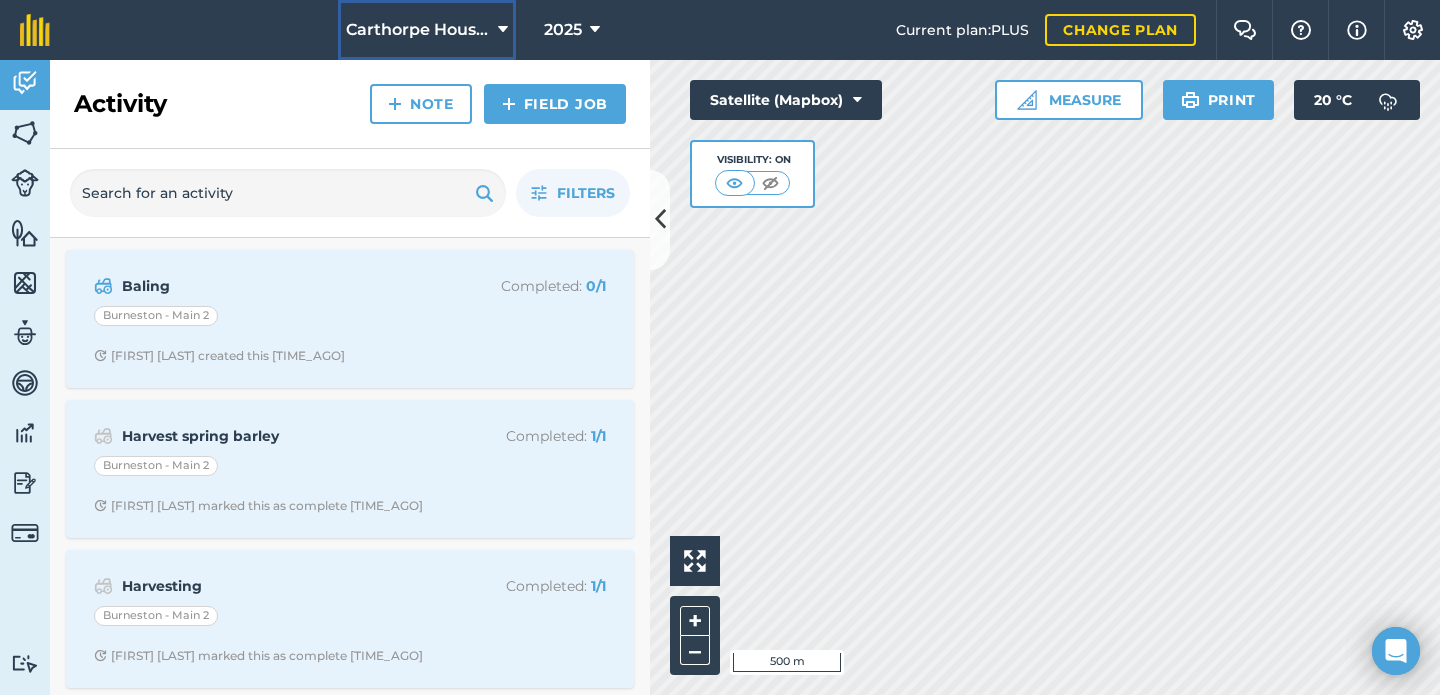 click on "Carthorpe House Farm" at bounding box center [418, 30] 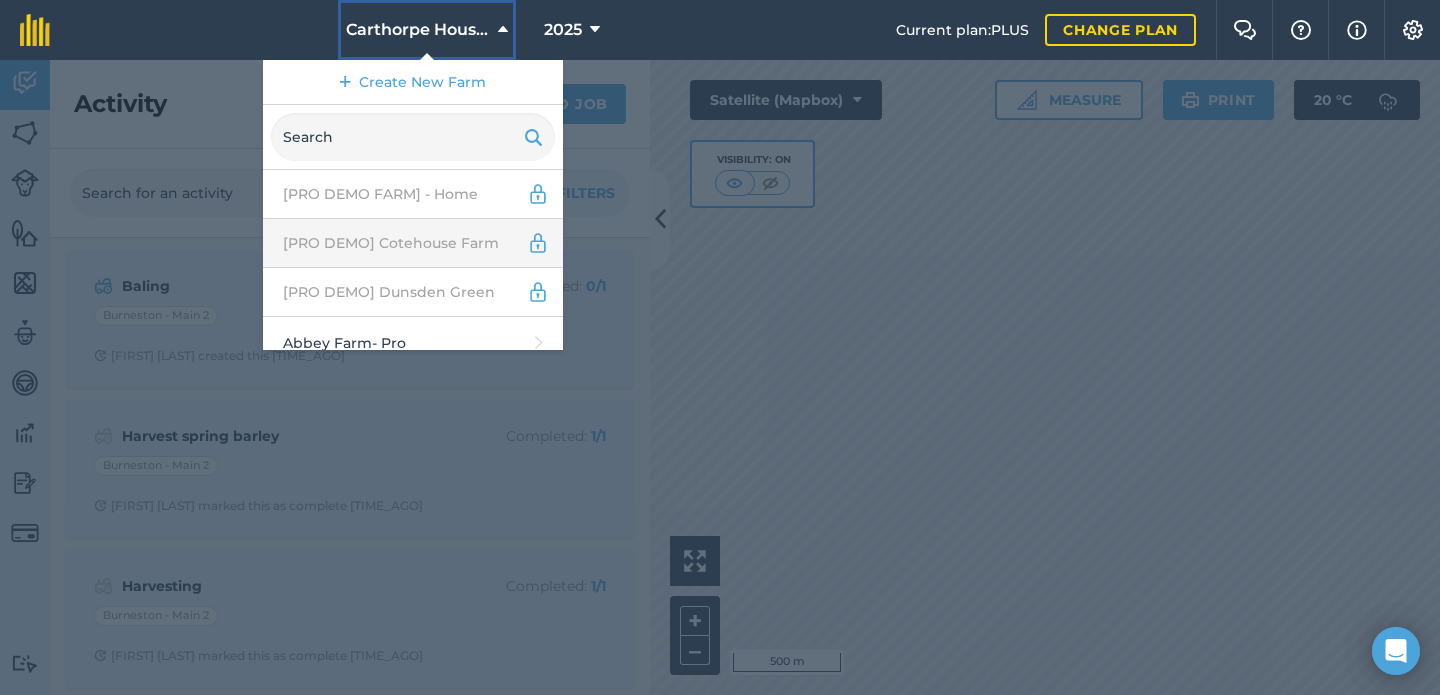 scroll, scrollTop: 102, scrollLeft: 0, axis: vertical 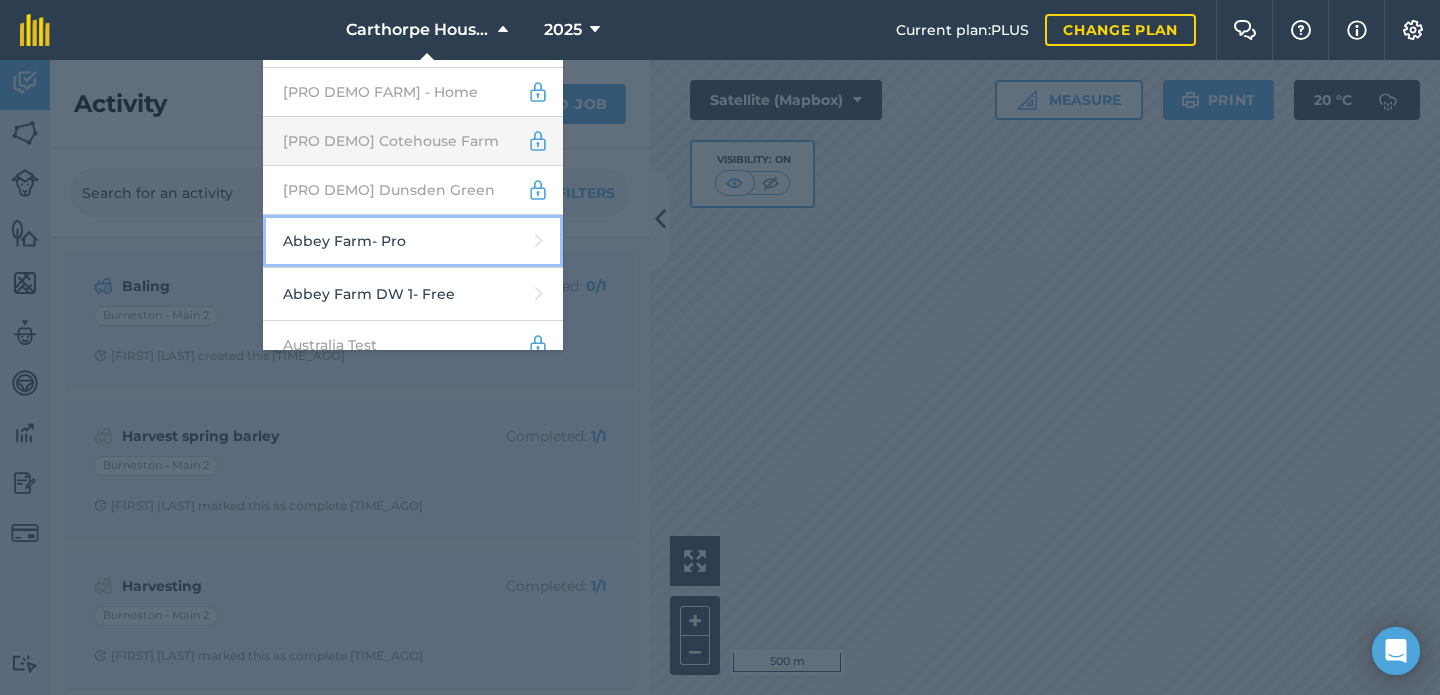 click on "Abbey Farm  - Pro" at bounding box center [413, 241] 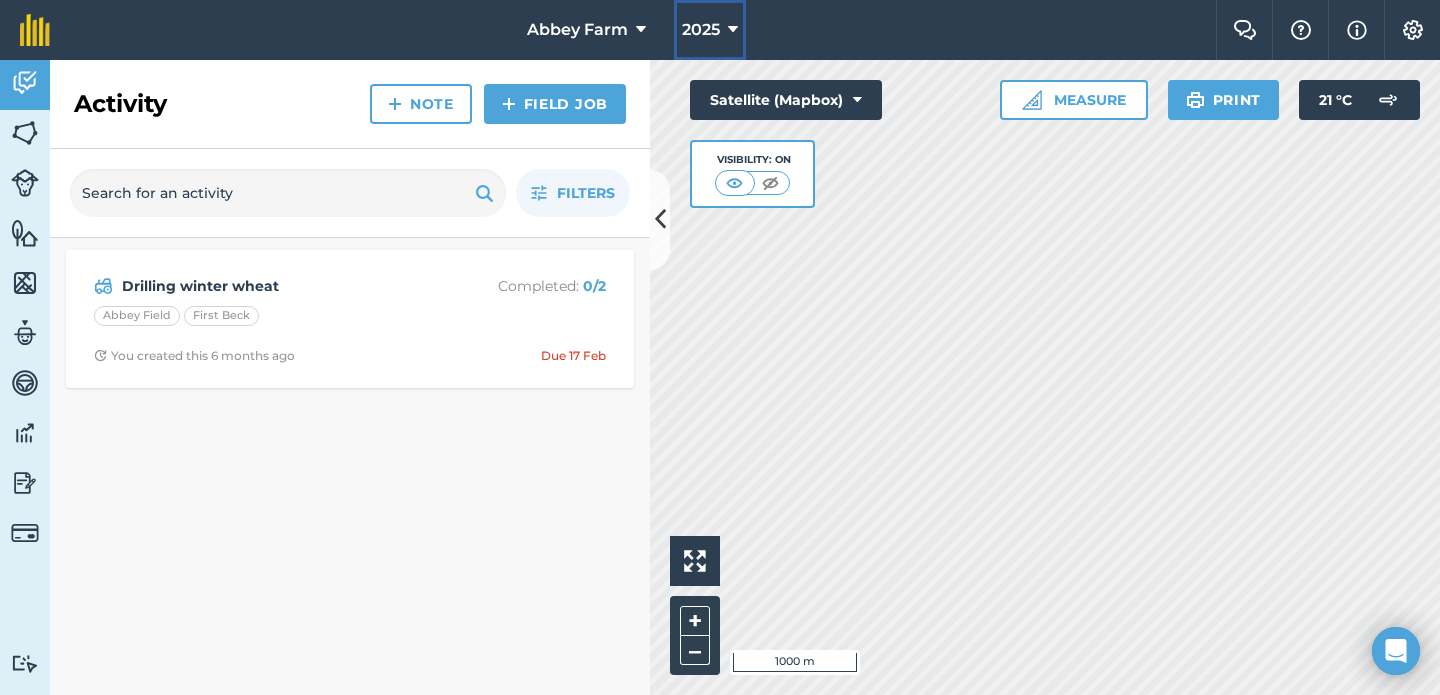 click on "2025" at bounding box center (701, 30) 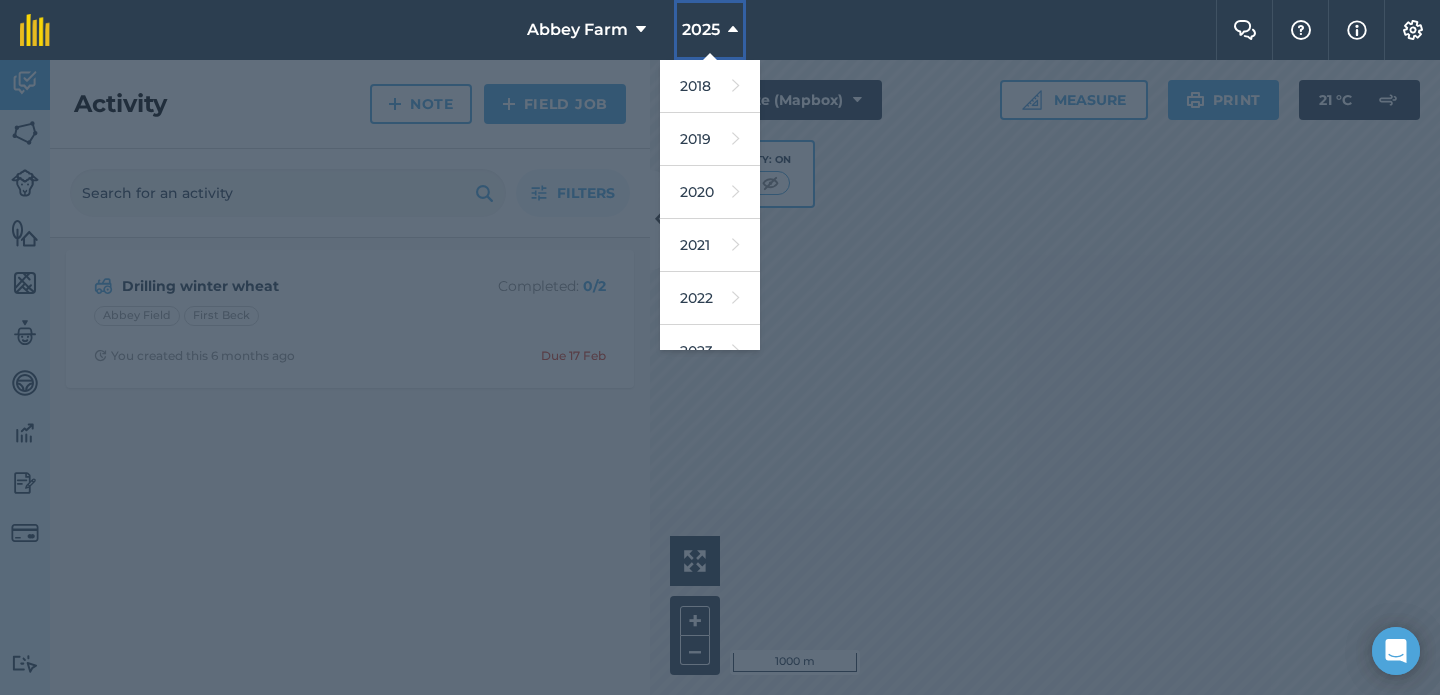 click on "2025" at bounding box center [701, 30] 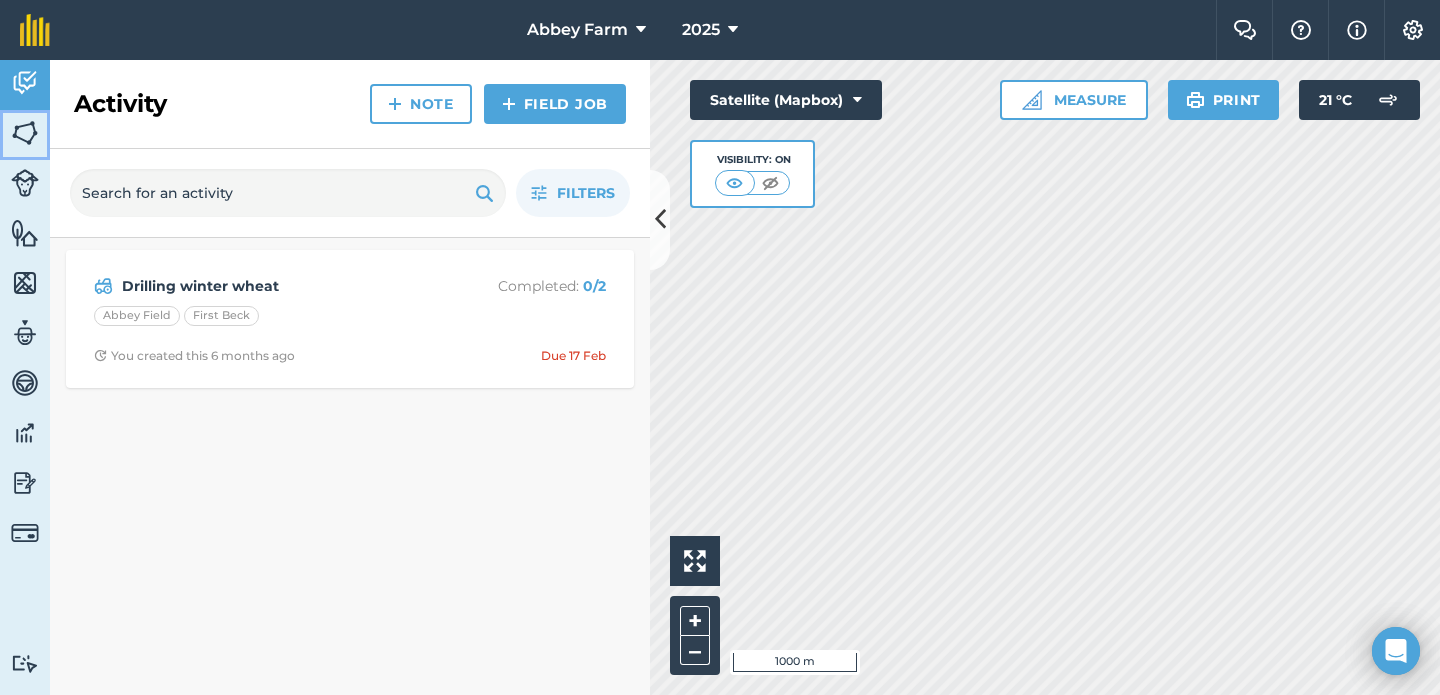 click on "Fields" at bounding box center [25, 135] 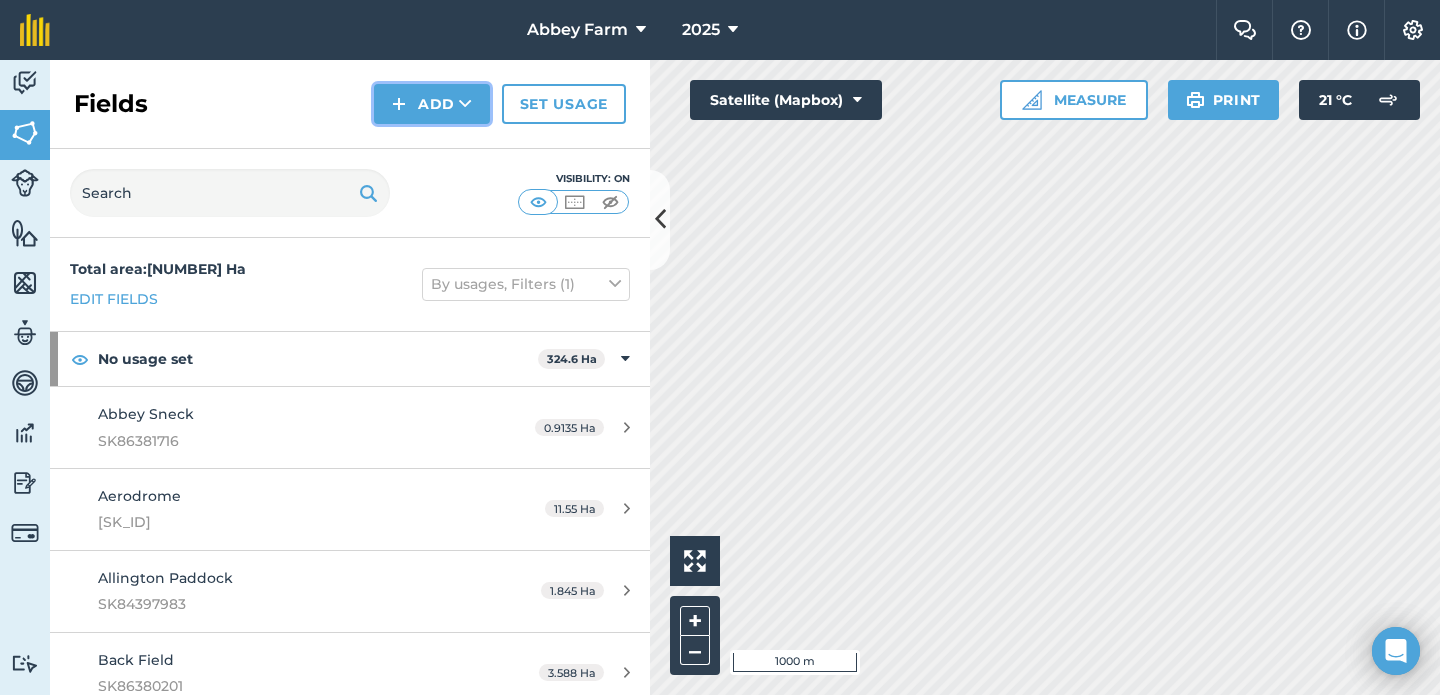 click on "Add" at bounding box center (432, 104) 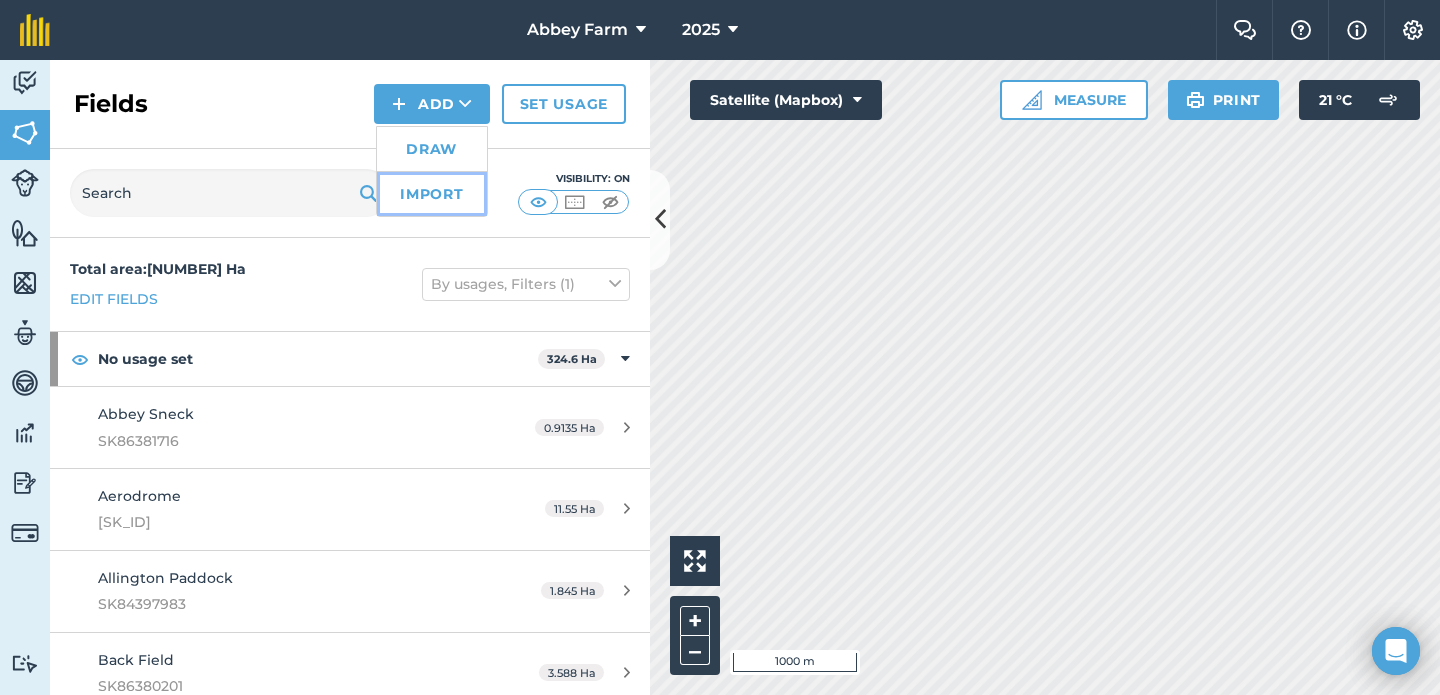 click on "Import" at bounding box center (432, 194) 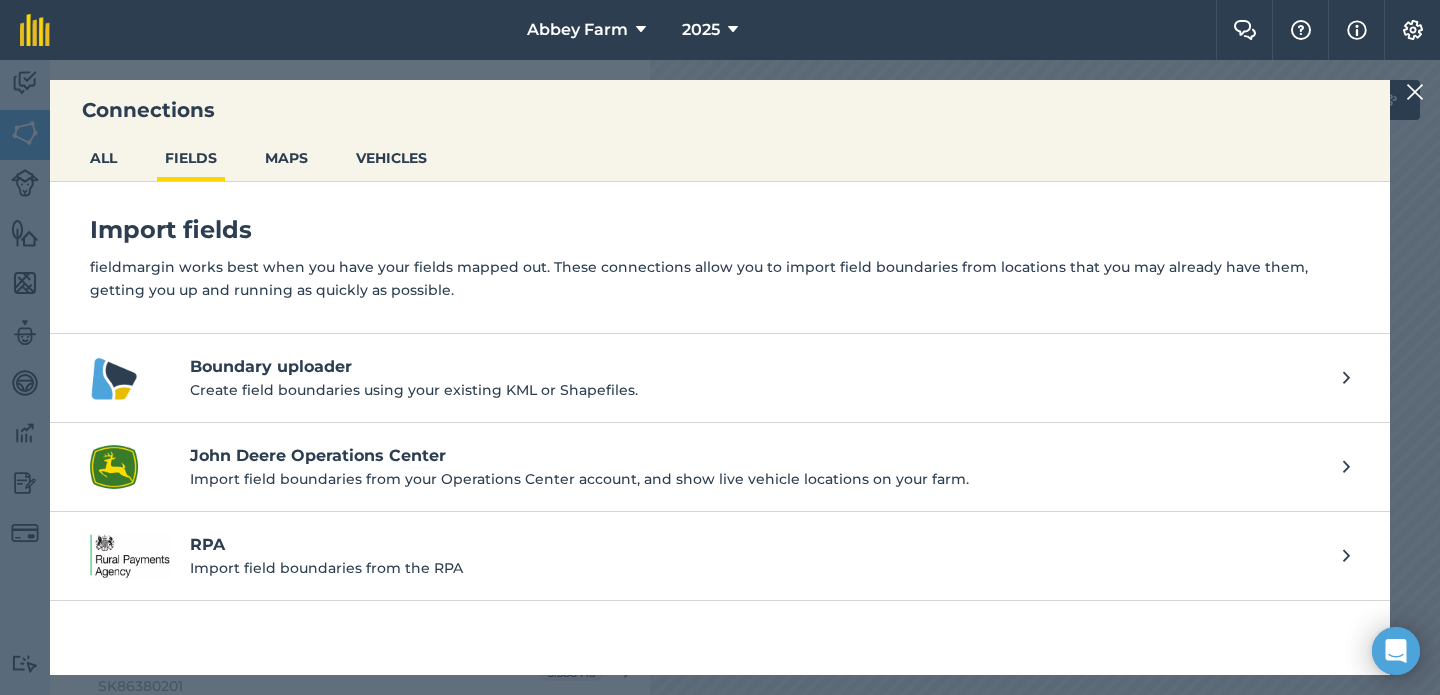 click on "Boundary uploader Create field boundaries using your existing KML or Shapefiles." at bounding box center (720, 378) 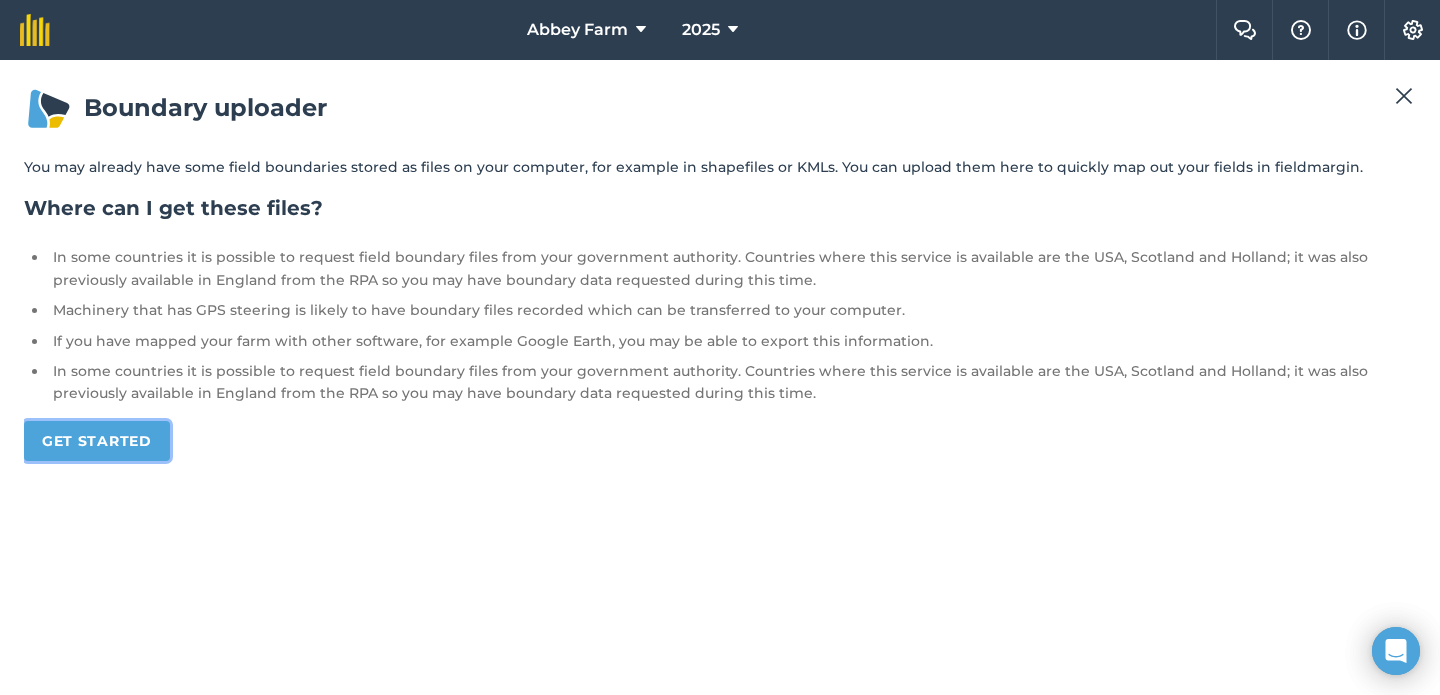 click on "Get started" at bounding box center [97, 441] 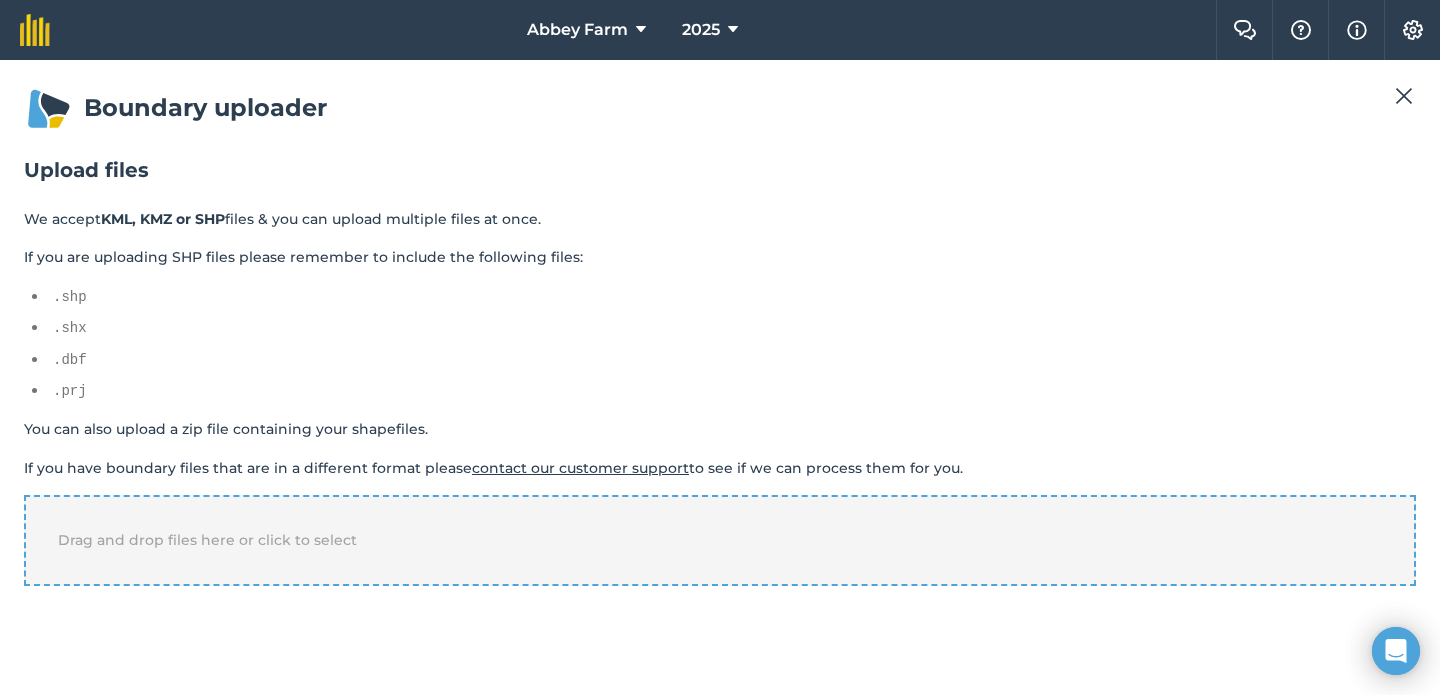 click on "Drag and drop files here or click to select" at bounding box center [720, 540] 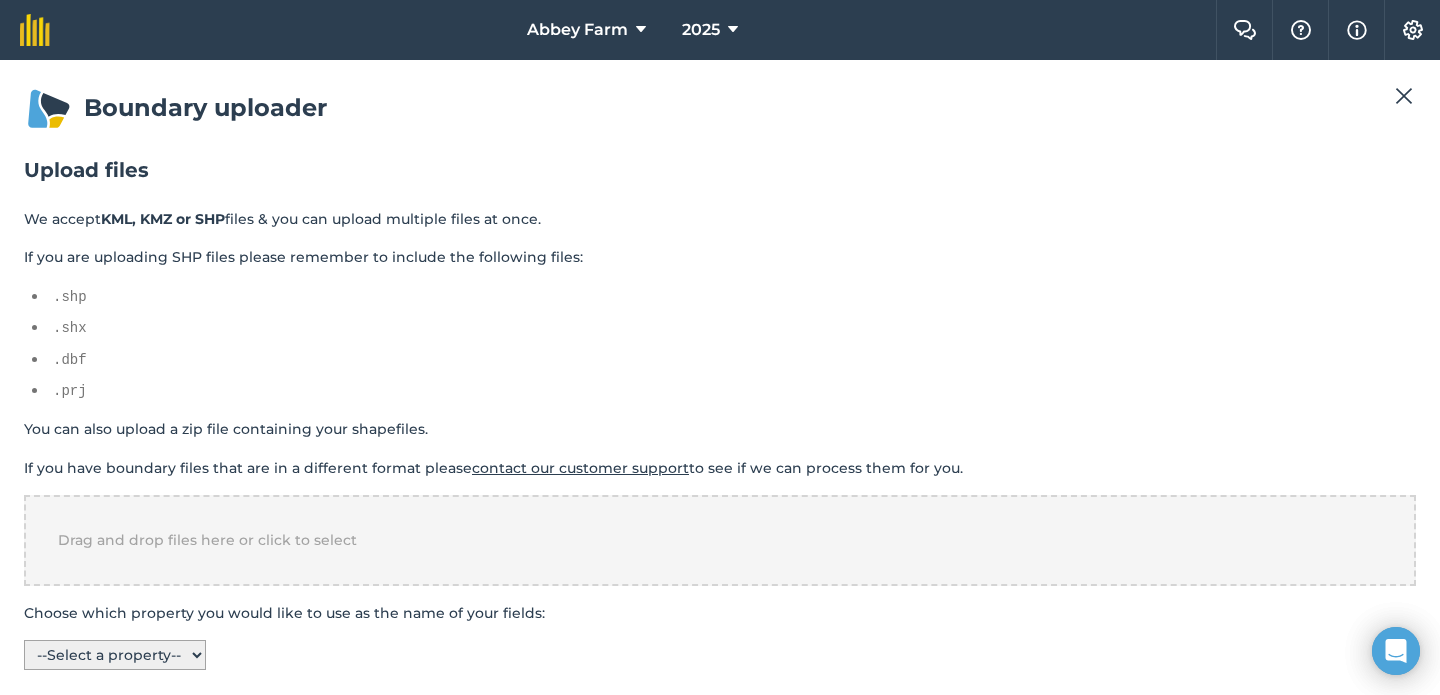 scroll, scrollTop: 12, scrollLeft: 0, axis: vertical 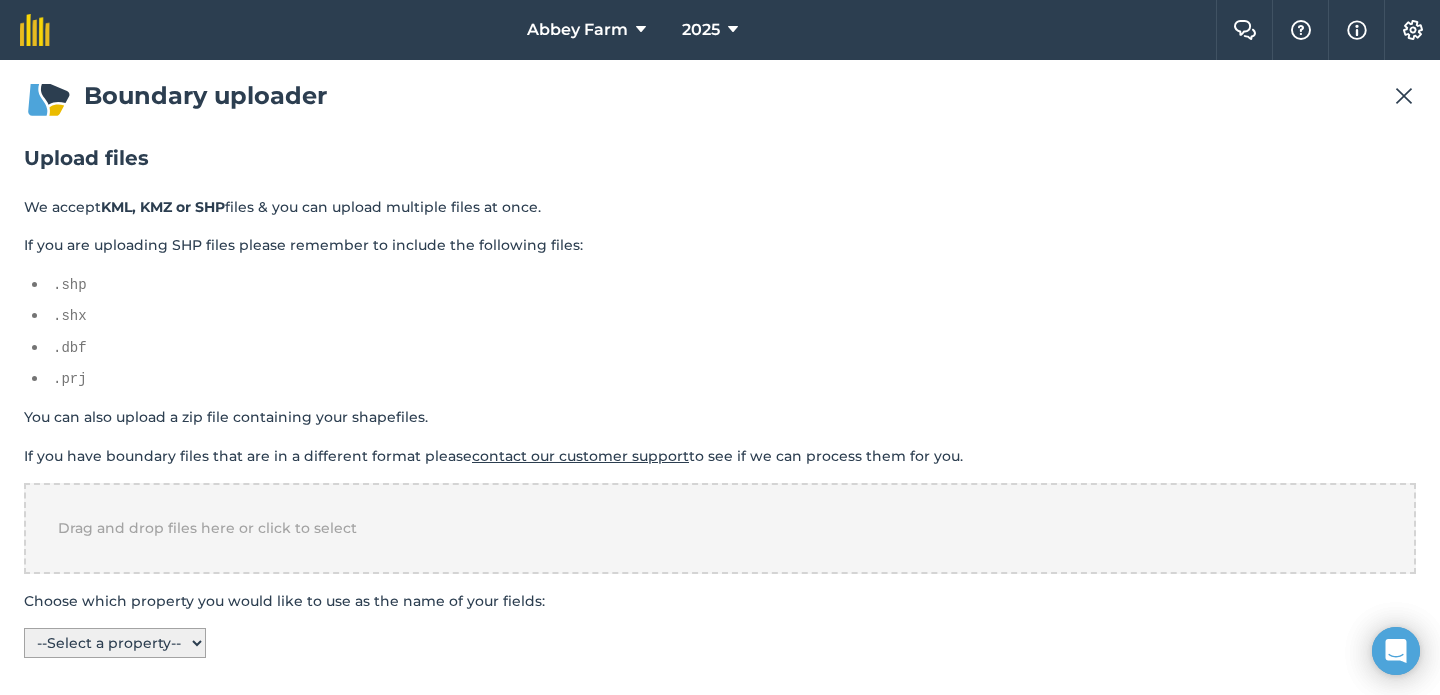 click on "--  Select a property  -- F_FAR_FARM FIELD_ID AREA_HA START_DATE LAST_CHANG CREATION_D CROP_GROUP GEO_FID" at bounding box center (115, 643) 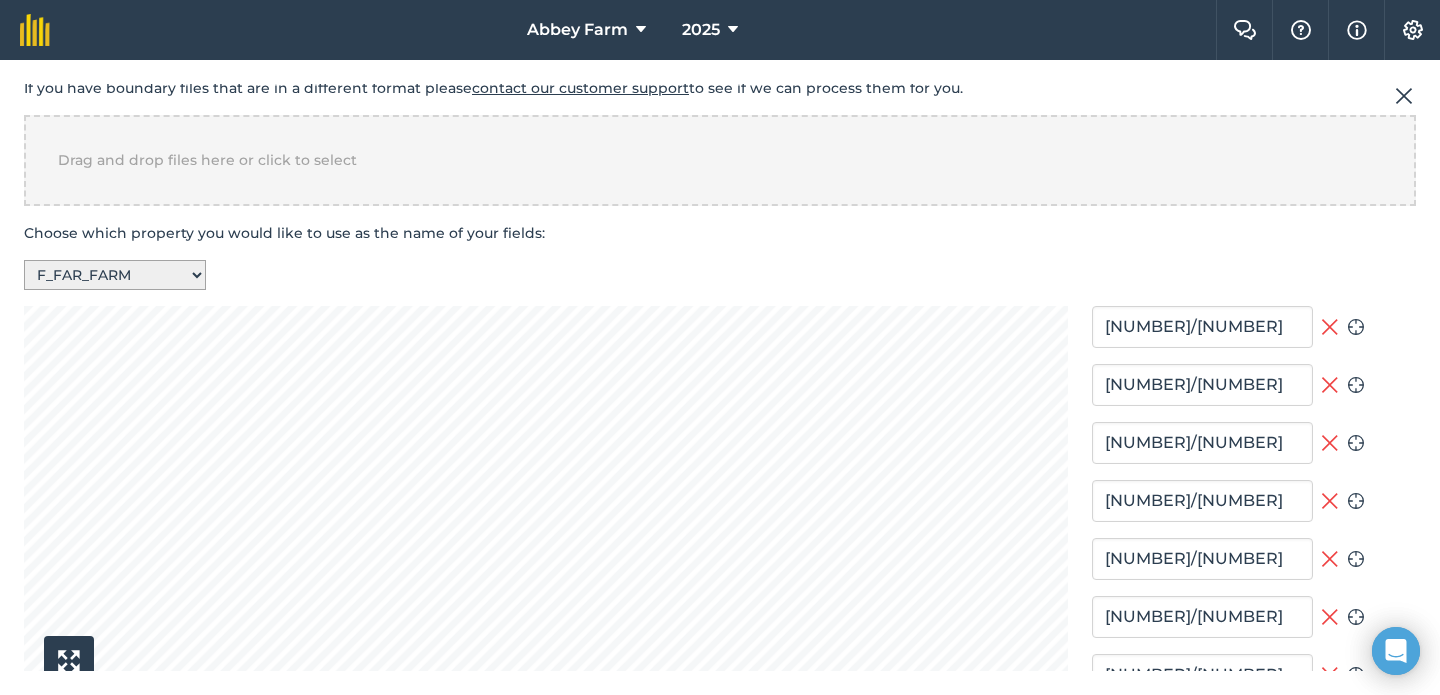 scroll, scrollTop: 375, scrollLeft: 0, axis: vertical 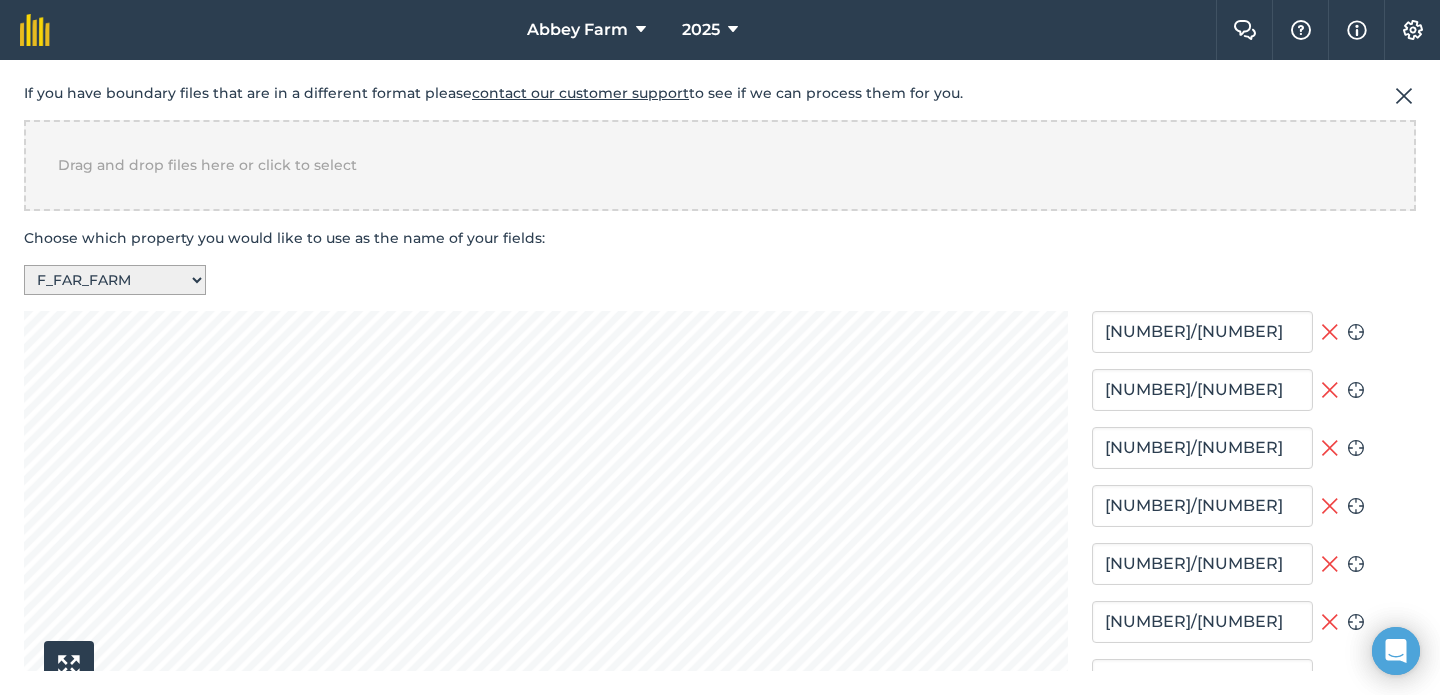 click on "Choose which property you would like to use as the name of your fields: --  Select a property  -- F_FAR_FARM FIELD_ID AREA_HA START_DATE LAST_CHANG CREATION_D CROP_GROUP GEO_FID" at bounding box center (720, 261) 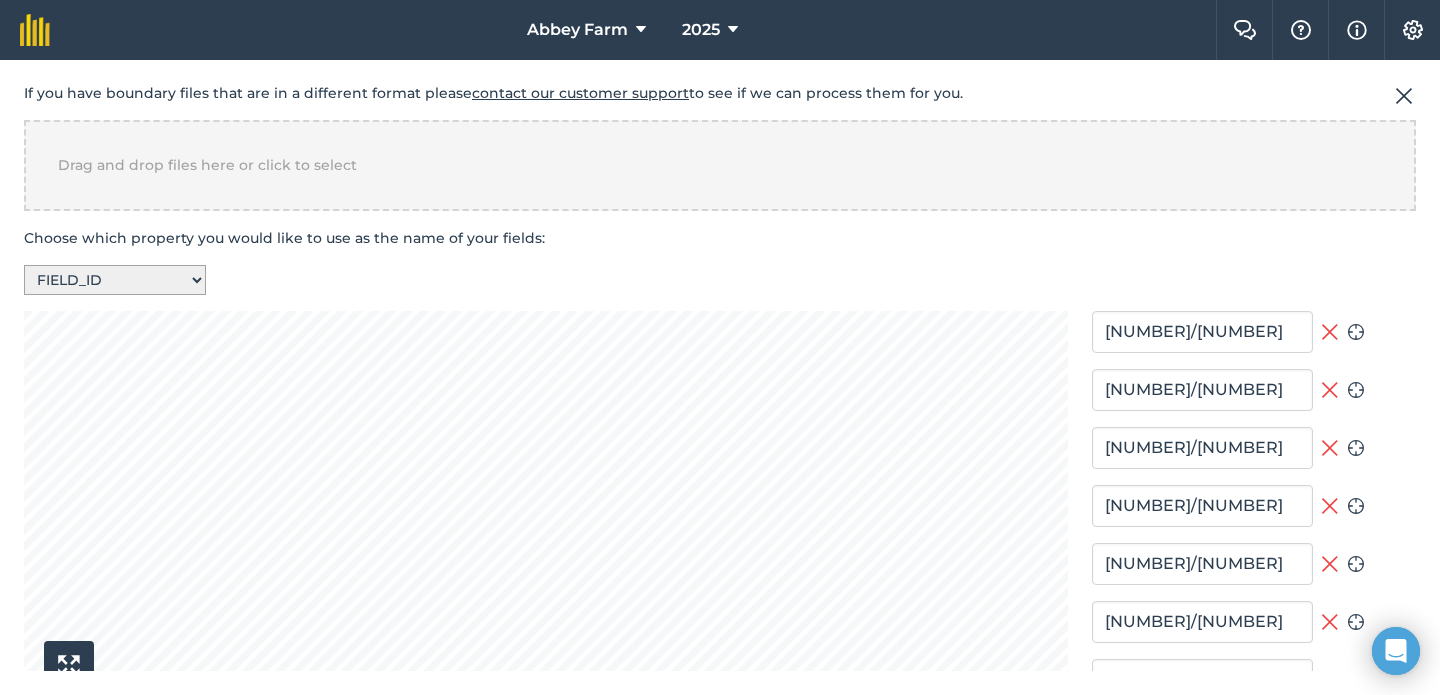type on "NH/76785/83209" 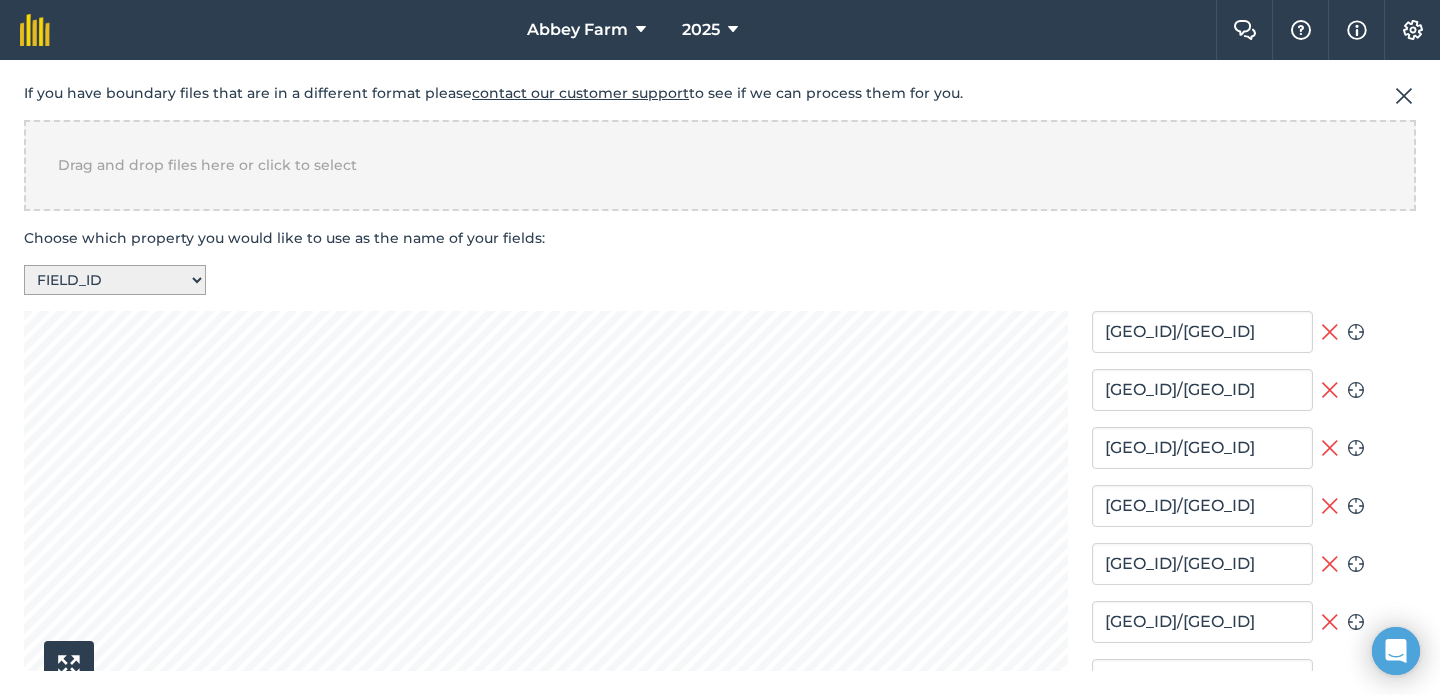 type on "NH/75662/83877" 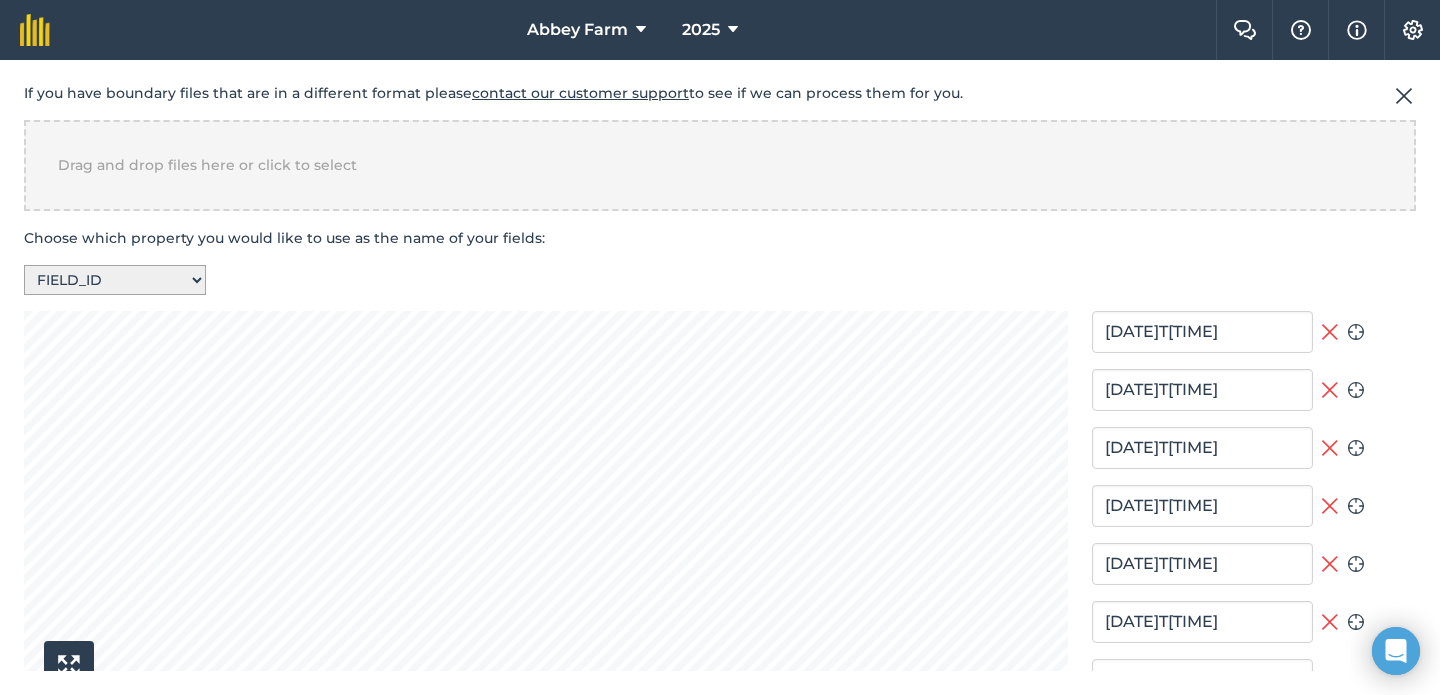 click on "--  Select a property  -- F_FAR_FARM FIELD_ID AREA_HA START_DATE LAST_CHANG CREATION_D CROP_GROUP GEO_FID" at bounding box center [115, 280] 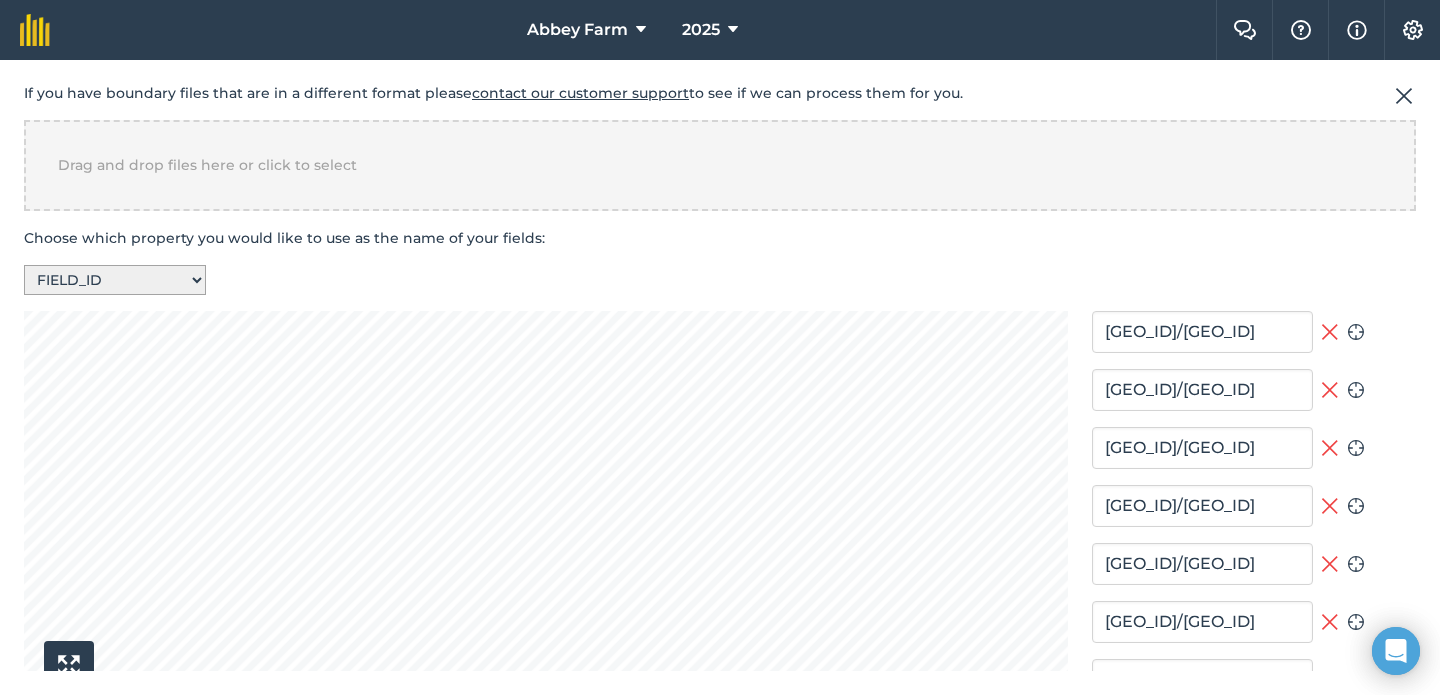 click on "--  Select a property  -- F_FAR_FARM FIELD_ID AREA_HA START_DATE LAST_CHANG CREATION_D CROP_GROUP GEO_FID" at bounding box center [115, 280] 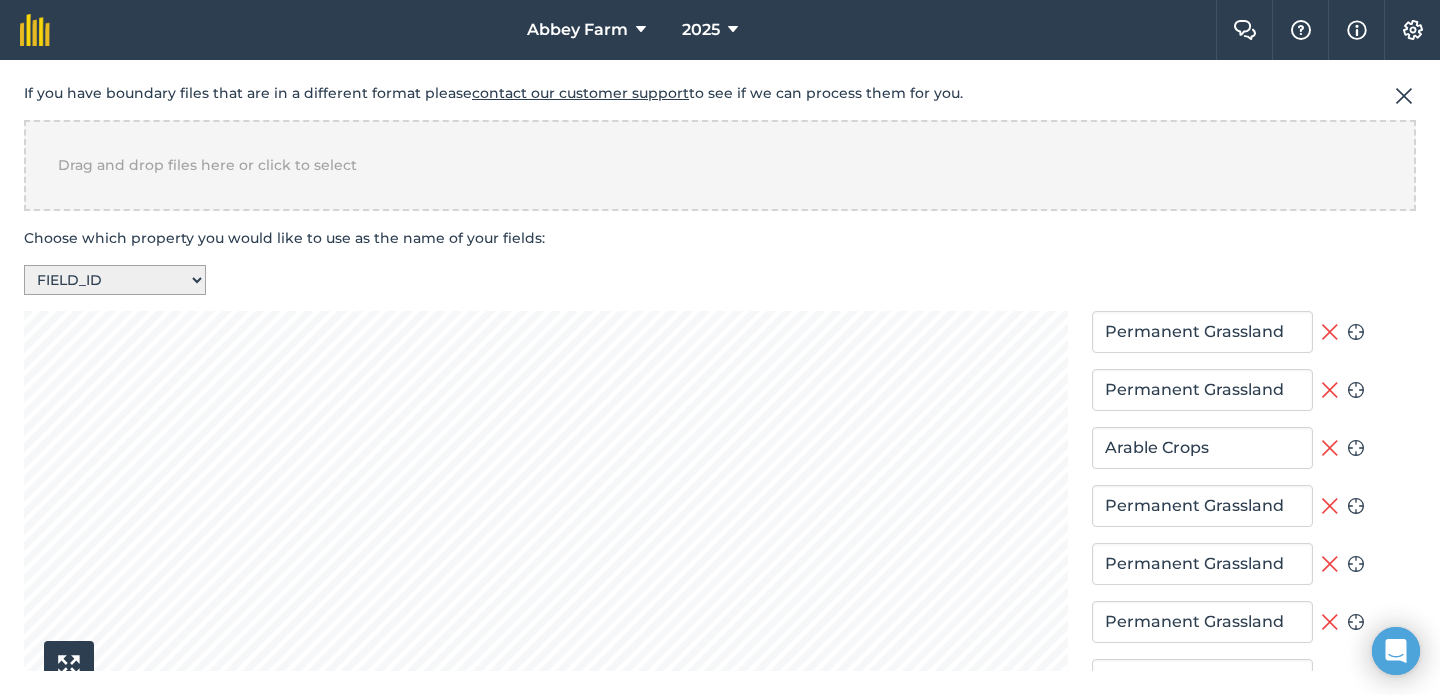 click at bounding box center [1404, 96] 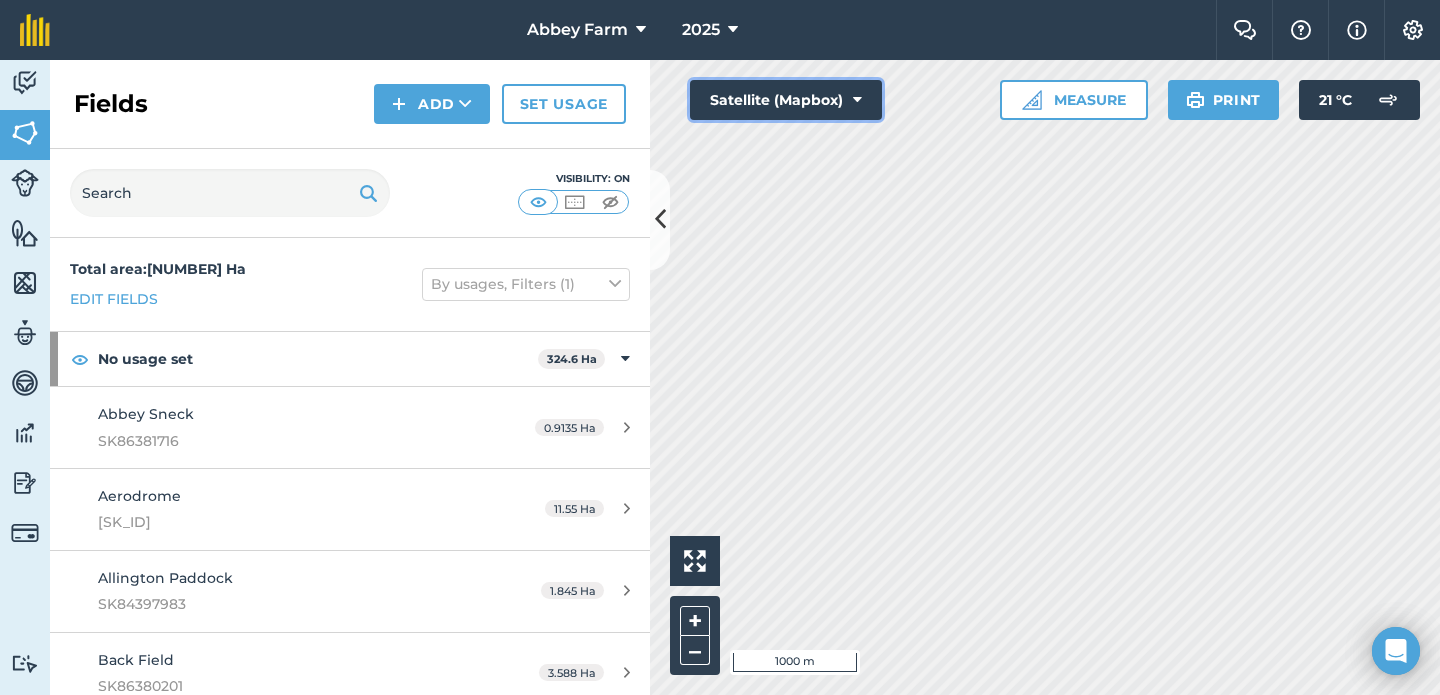 click on "Satellite (Mapbox)" at bounding box center (786, 100) 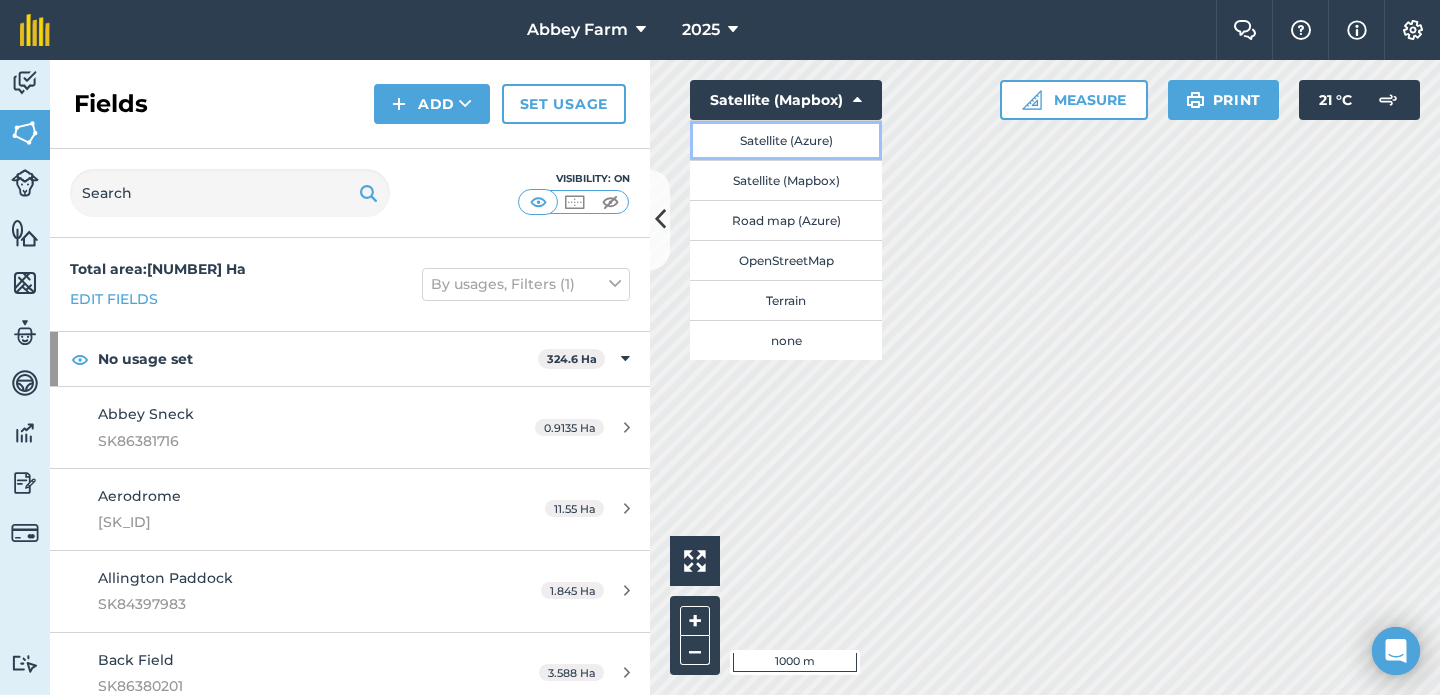 click on "Satellite (Azure)" at bounding box center (786, 140) 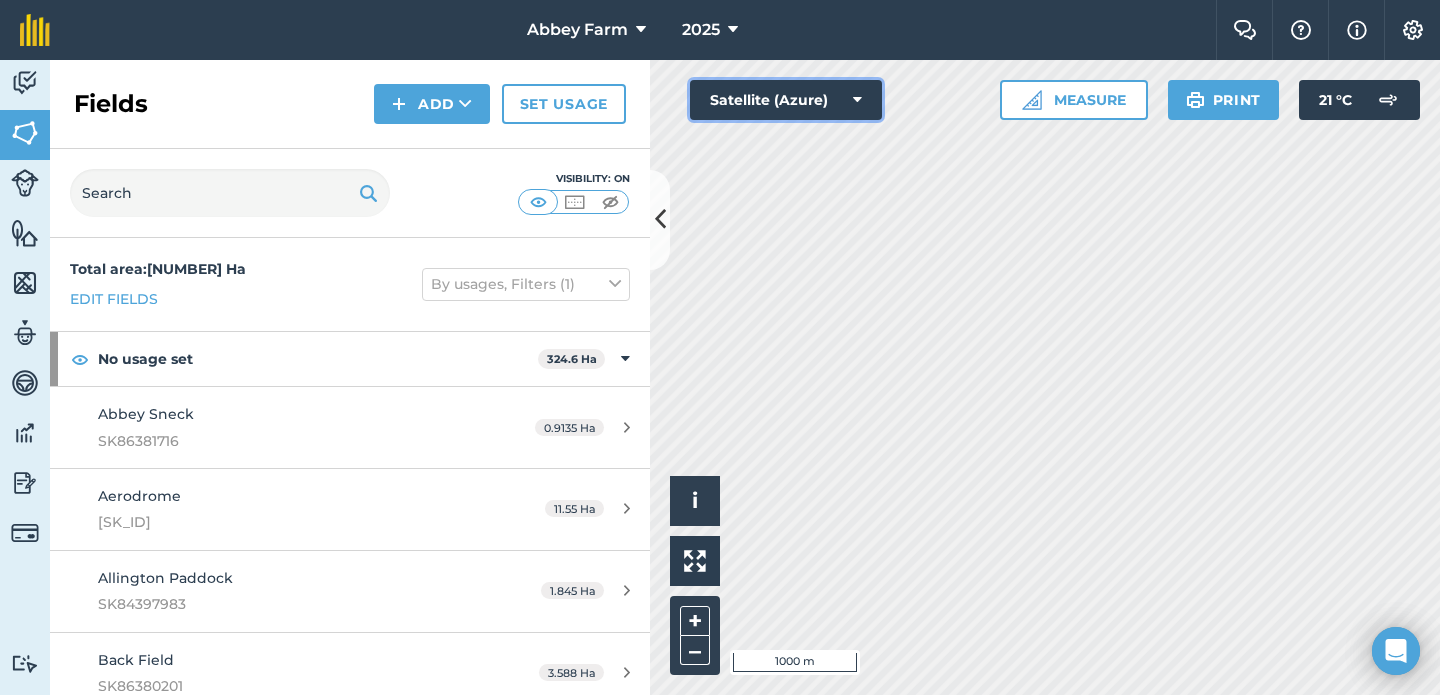 click on "Satellite (Azure)" at bounding box center (786, 100) 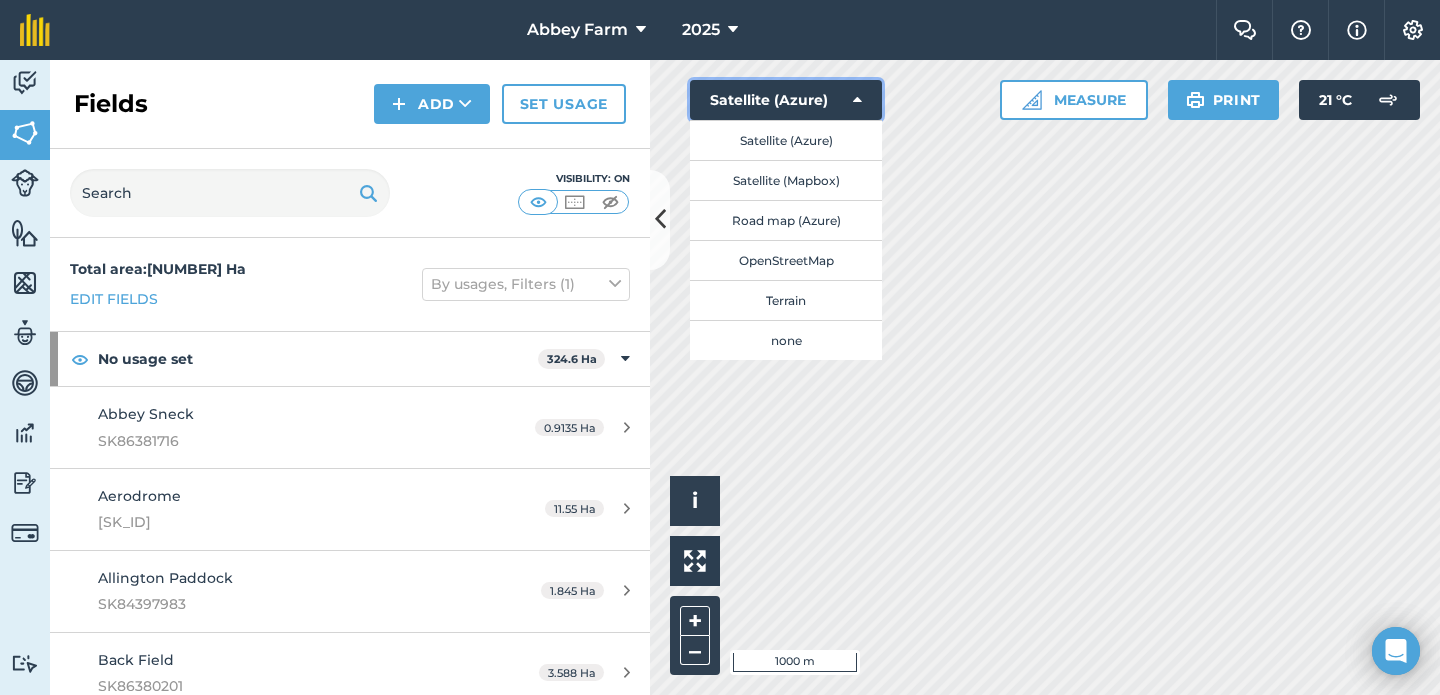 type 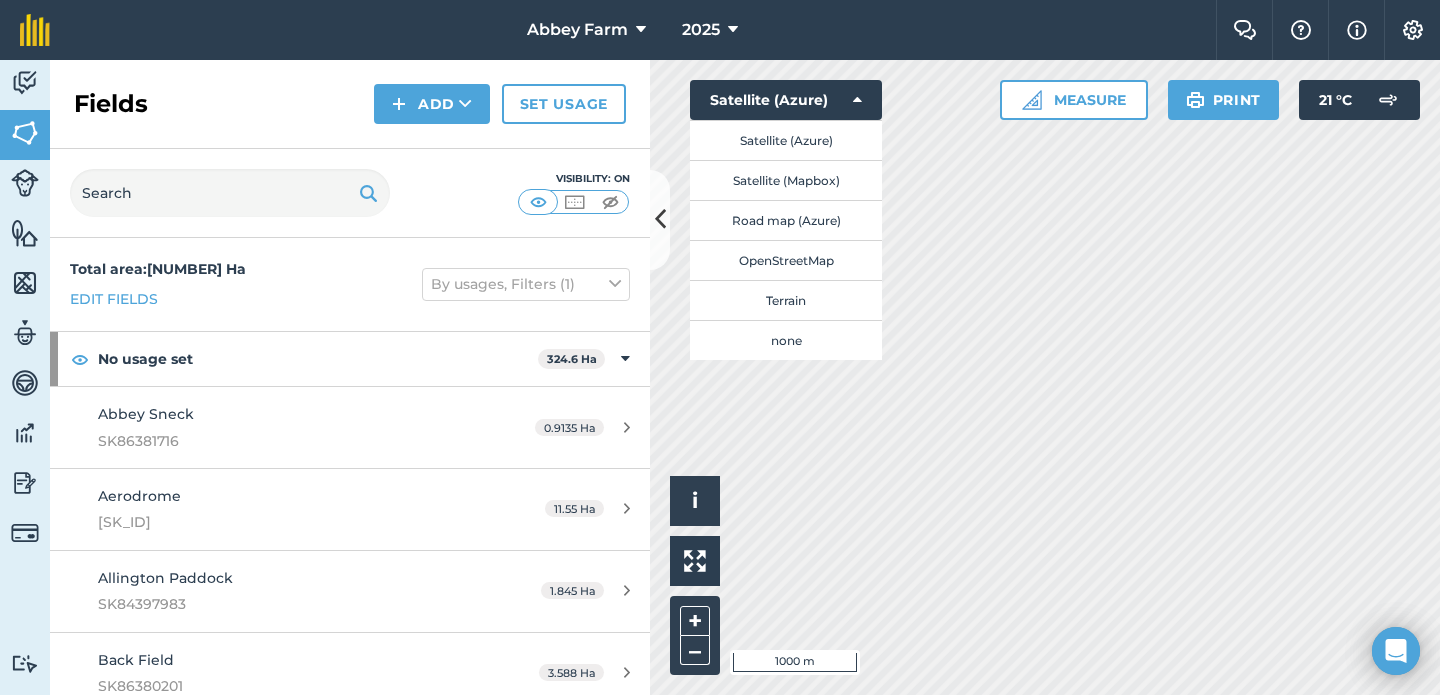 click on "Fields   Add   Set usage" at bounding box center [350, 104] 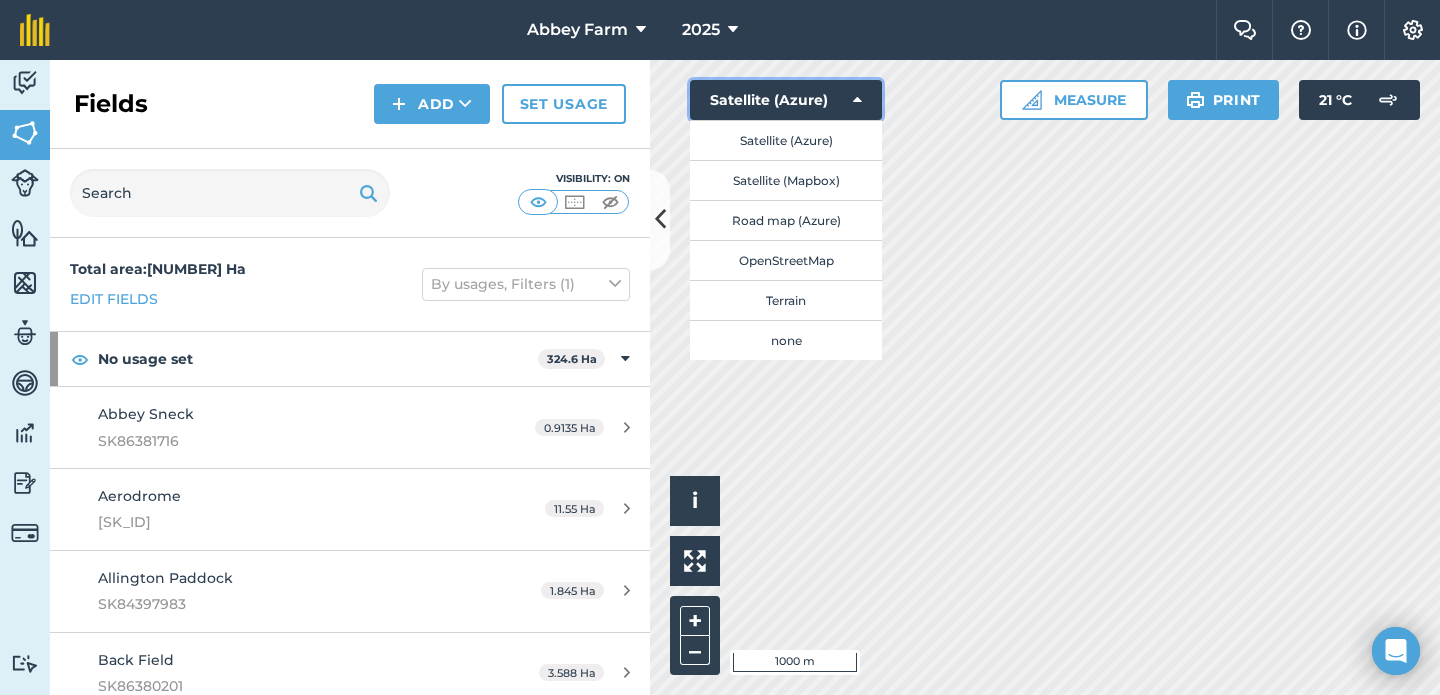 click on "Satellite (Azure)" at bounding box center (786, 100) 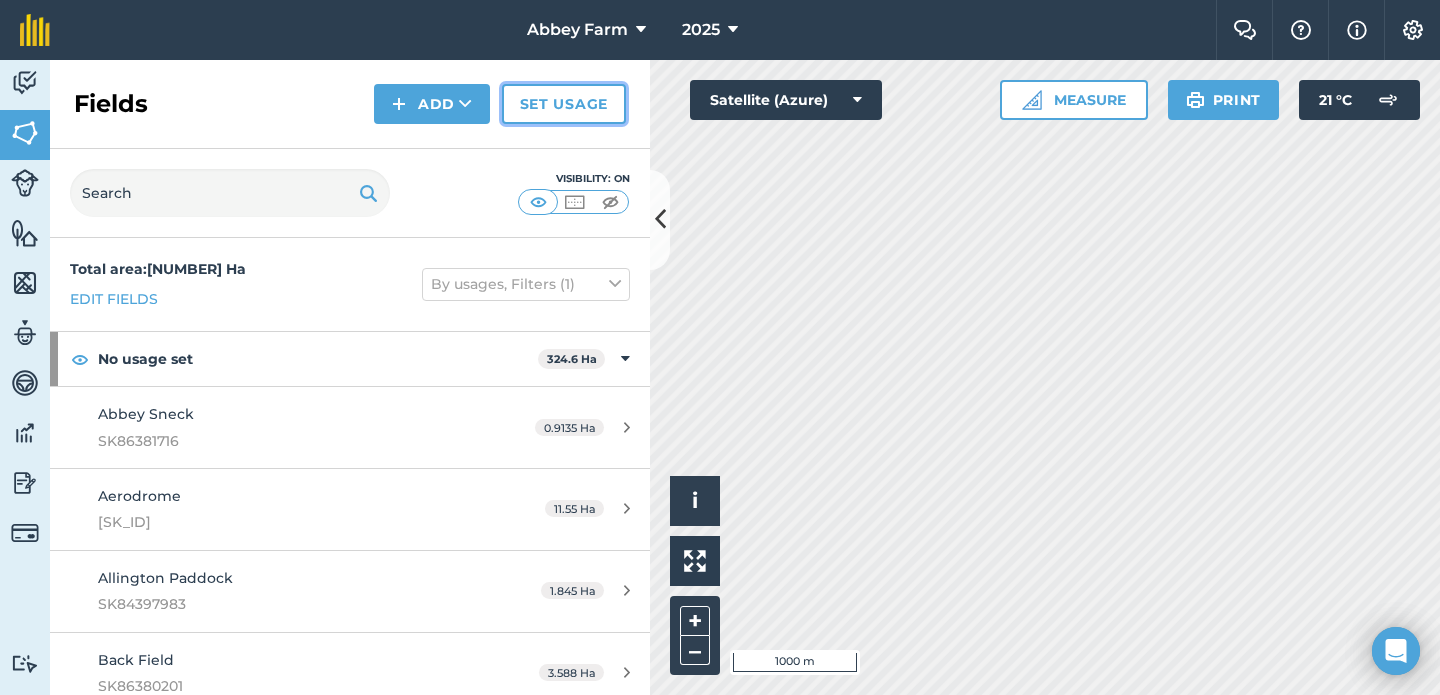 click on "Set usage" at bounding box center [564, 104] 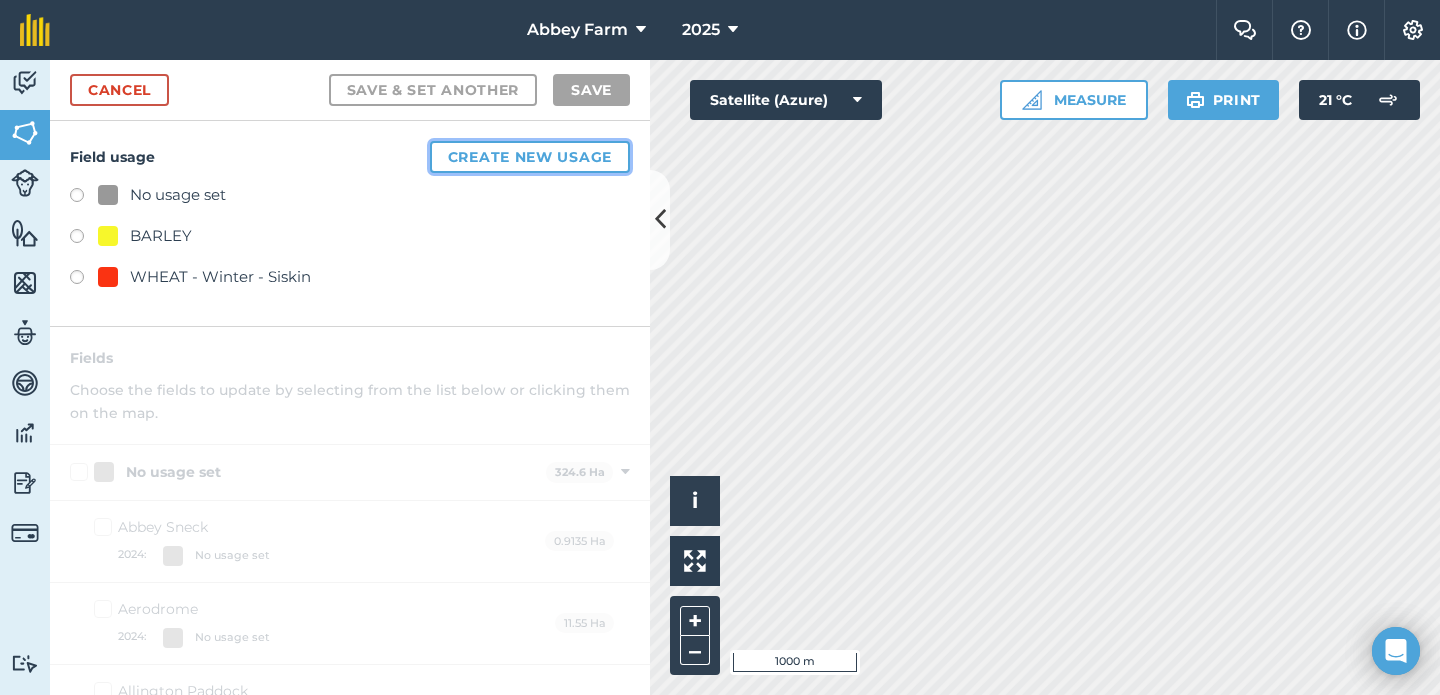 click on "Create new usage" at bounding box center (530, 157) 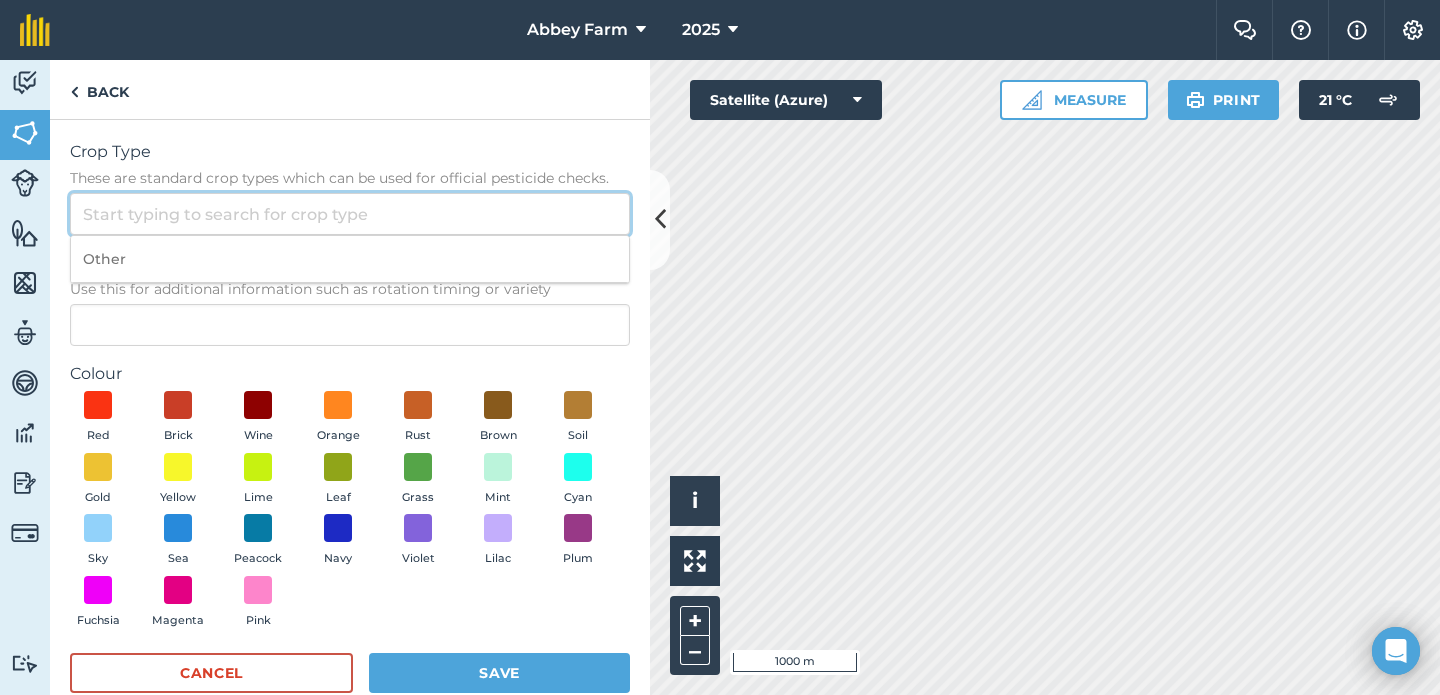 click on "Crop Type These are standard crop types which can be used for official pesticide checks." at bounding box center (350, 214) 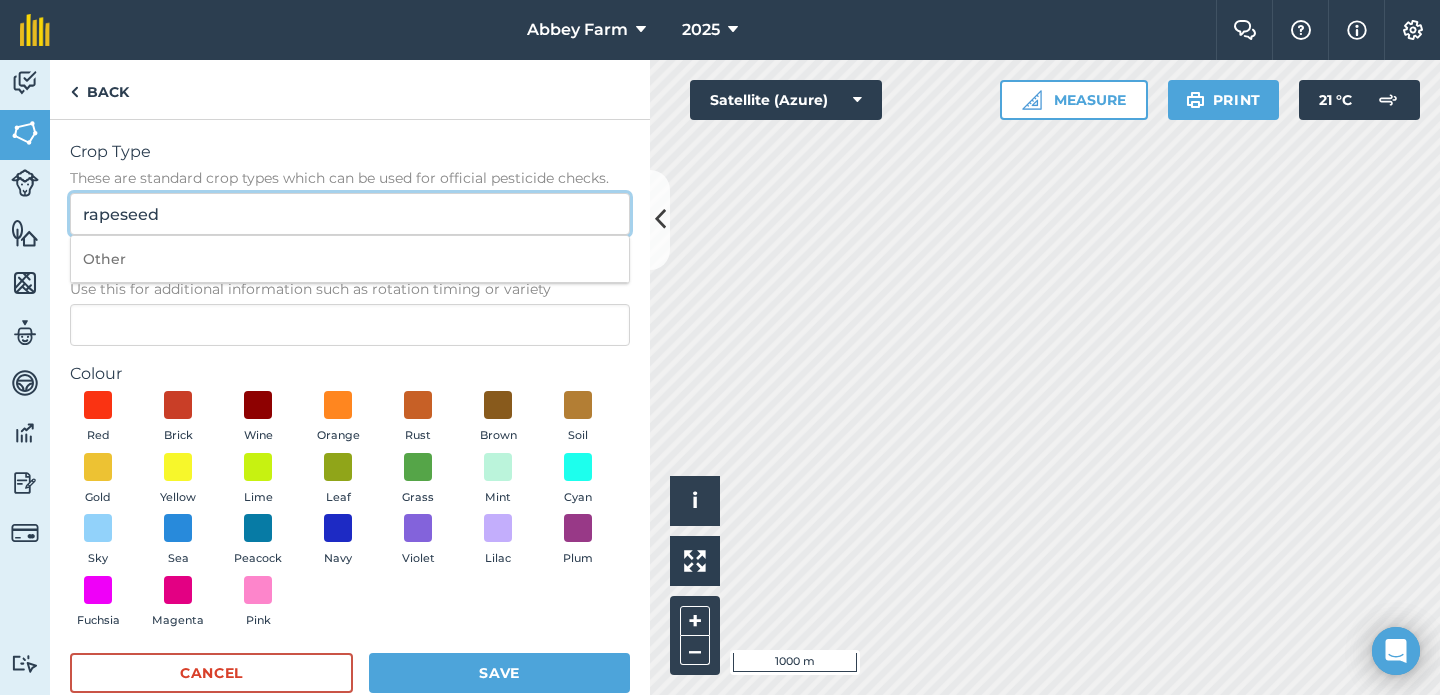 click on "rapeseed" at bounding box center [350, 214] 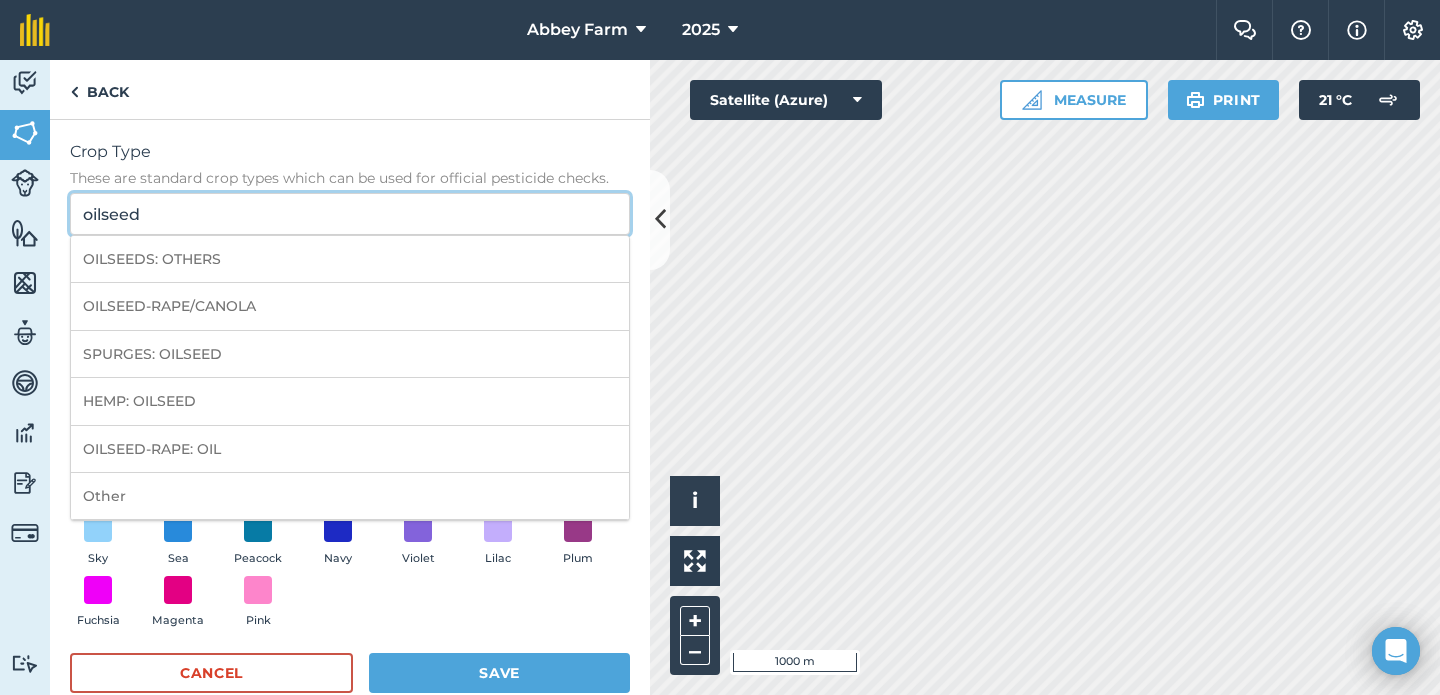 type on "oilseed" 